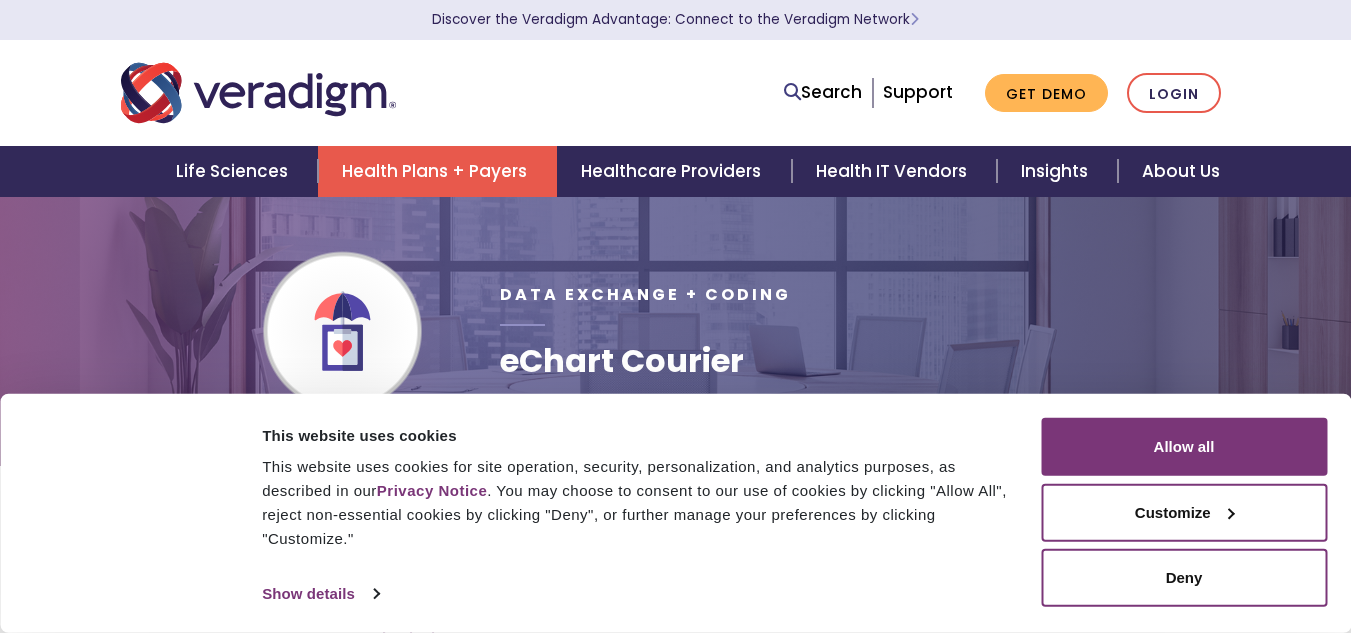 scroll, scrollTop: 0, scrollLeft: 0, axis: both 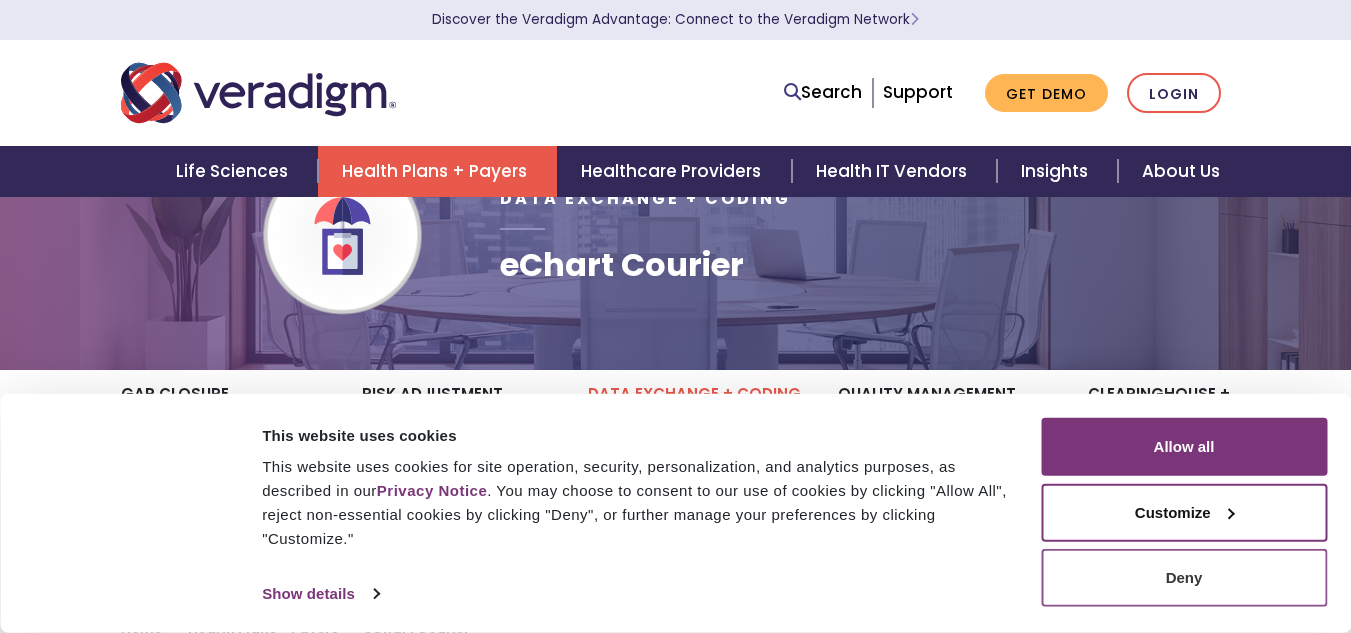 click on "Deny" at bounding box center (1184, 578) 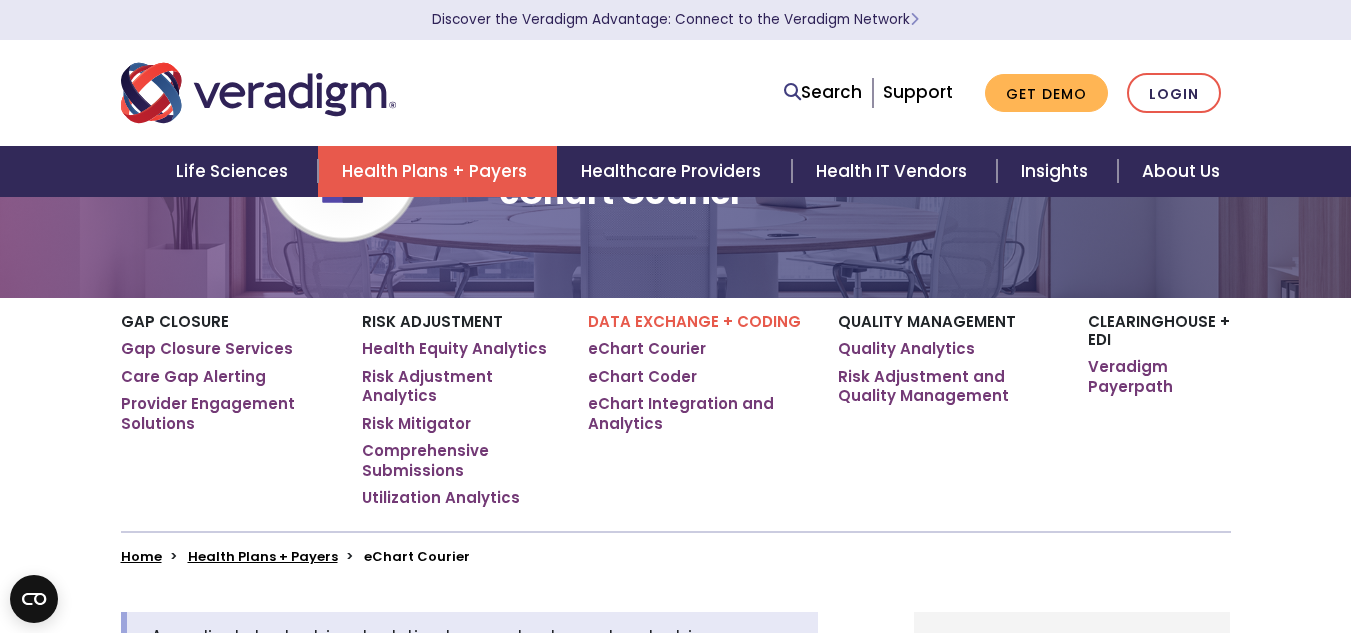 scroll, scrollTop: 169, scrollLeft: 0, axis: vertical 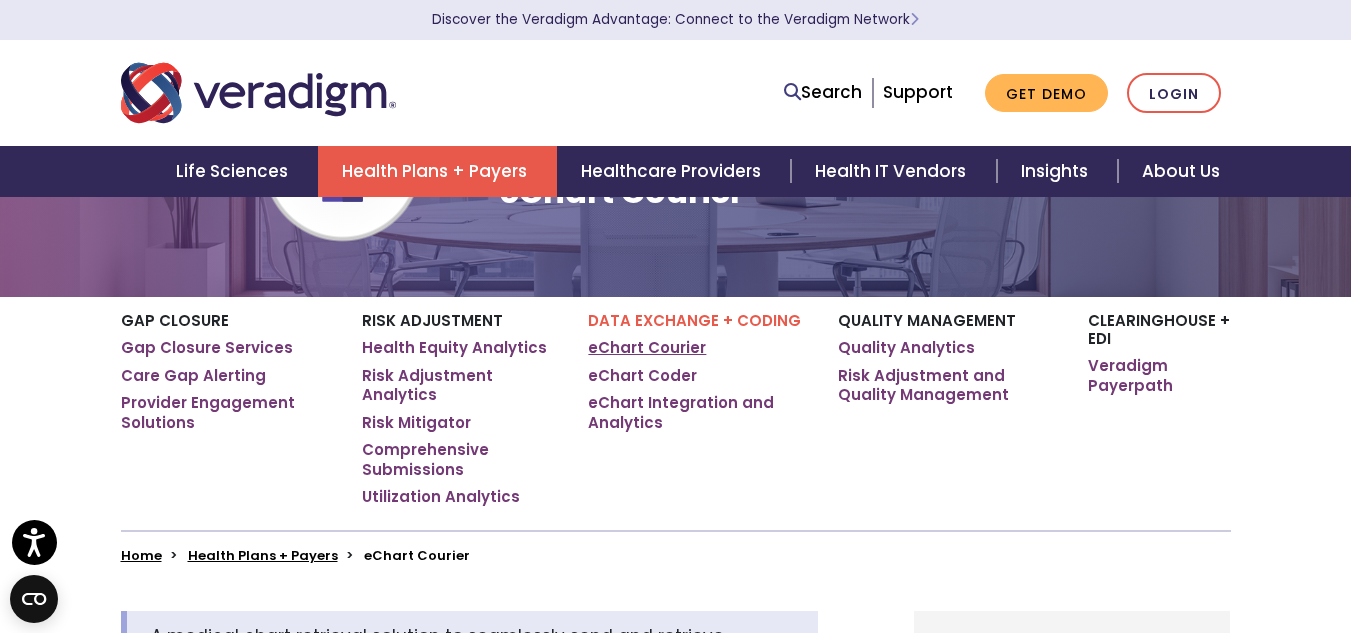 click on "eChart Courier" at bounding box center (647, 348) 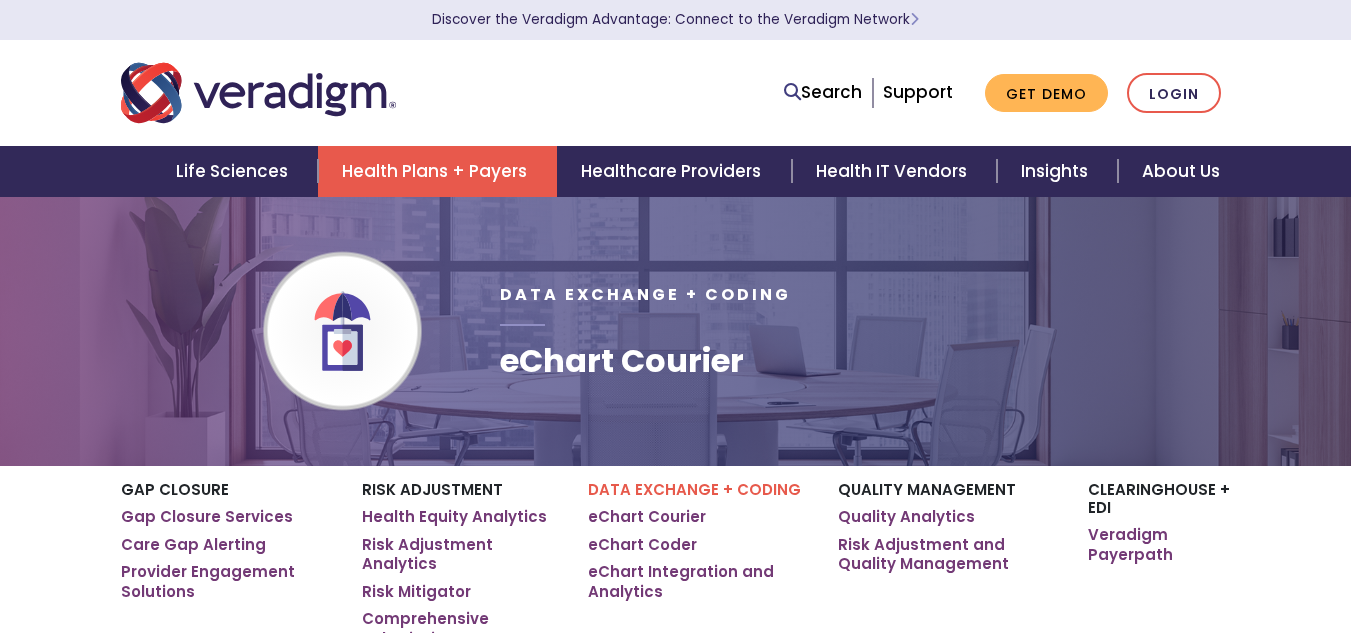 scroll, scrollTop: 0, scrollLeft: 0, axis: both 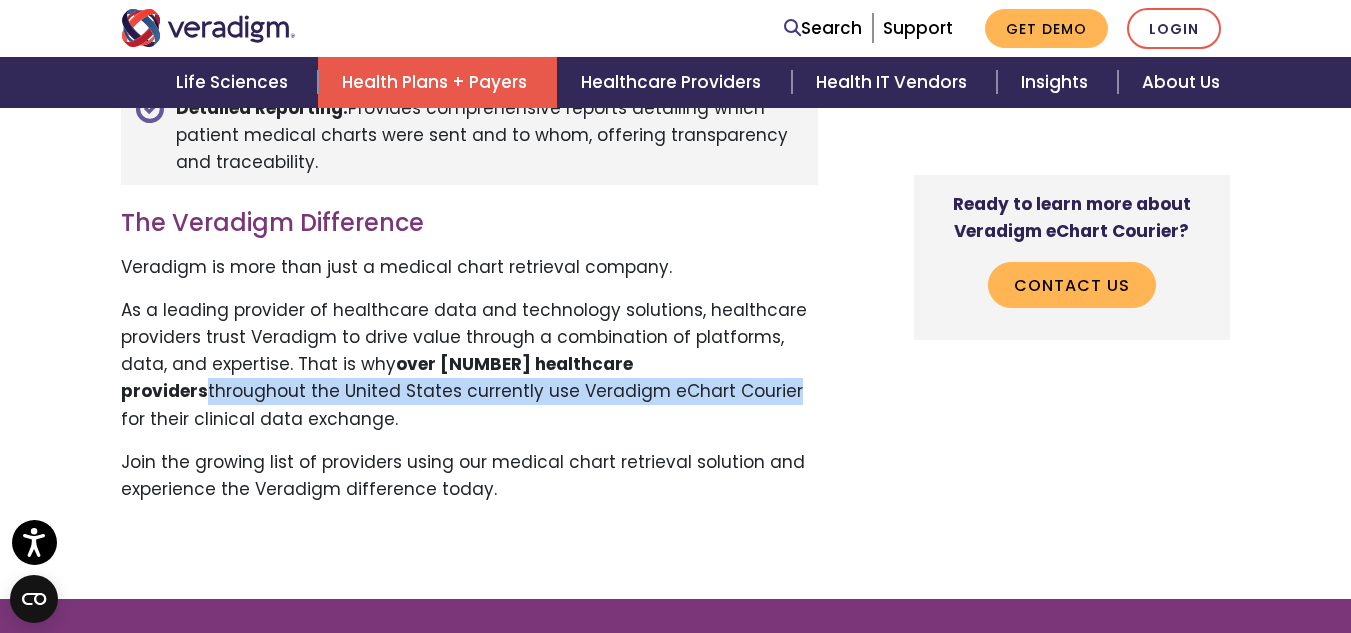 drag, startPoint x: 646, startPoint y: 342, endPoint x: 562, endPoint y: 381, distance: 92.61209 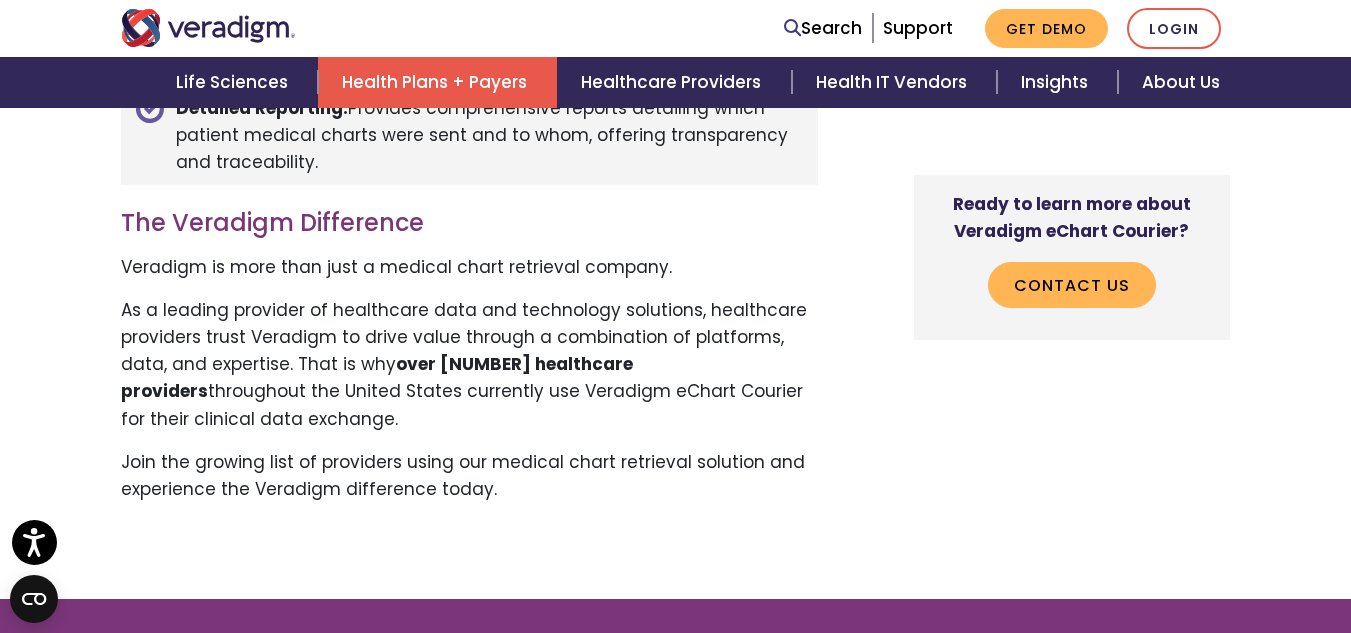 scroll, scrollTop: 2433, scrollLeft: 0, axis: vertical 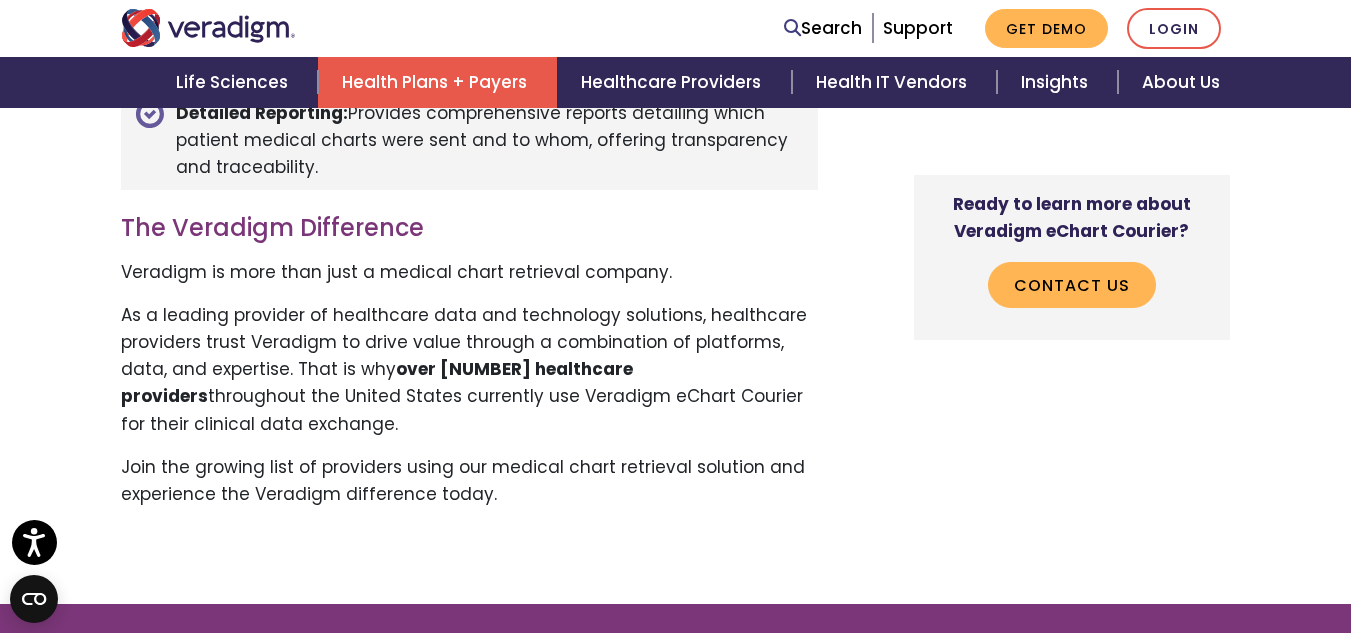 click on "Join the growing list of providers using our medical chart retrieval solution and experience the Veradigm difference today." at bounding box center (469, 481) 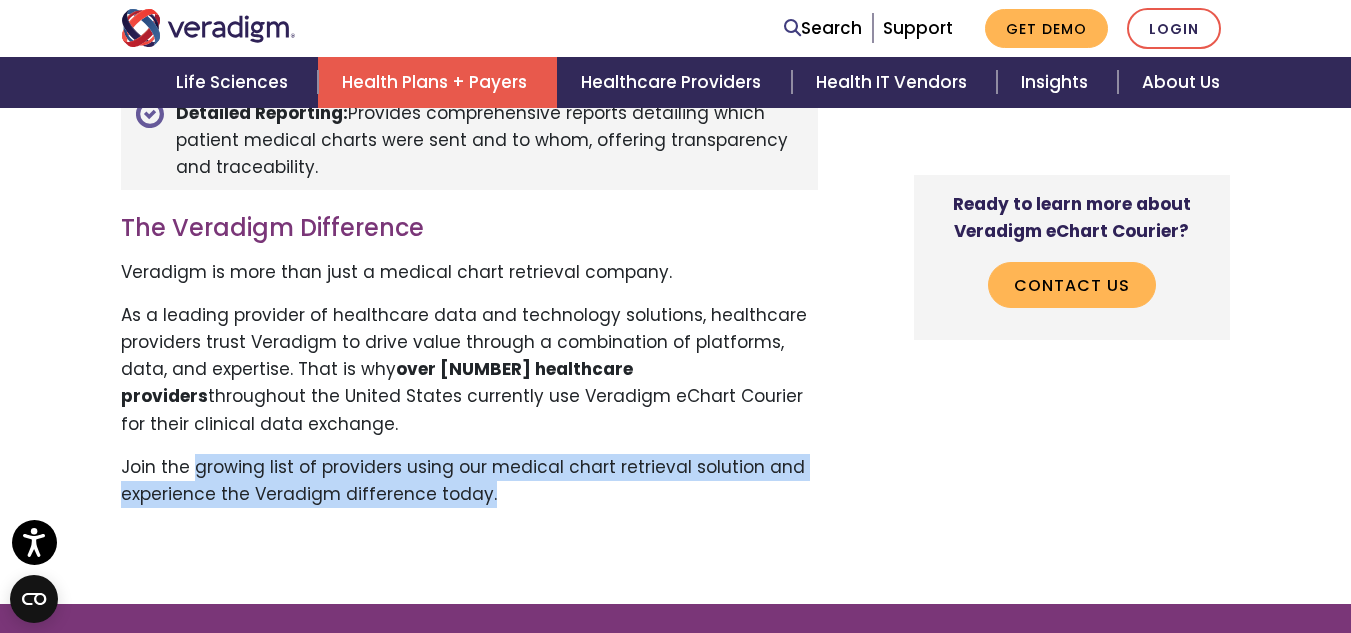 drag, startPoint x: 202, startPoint y: 444, endPoint x: 704, endPoint y: 474, distance: 502.89563 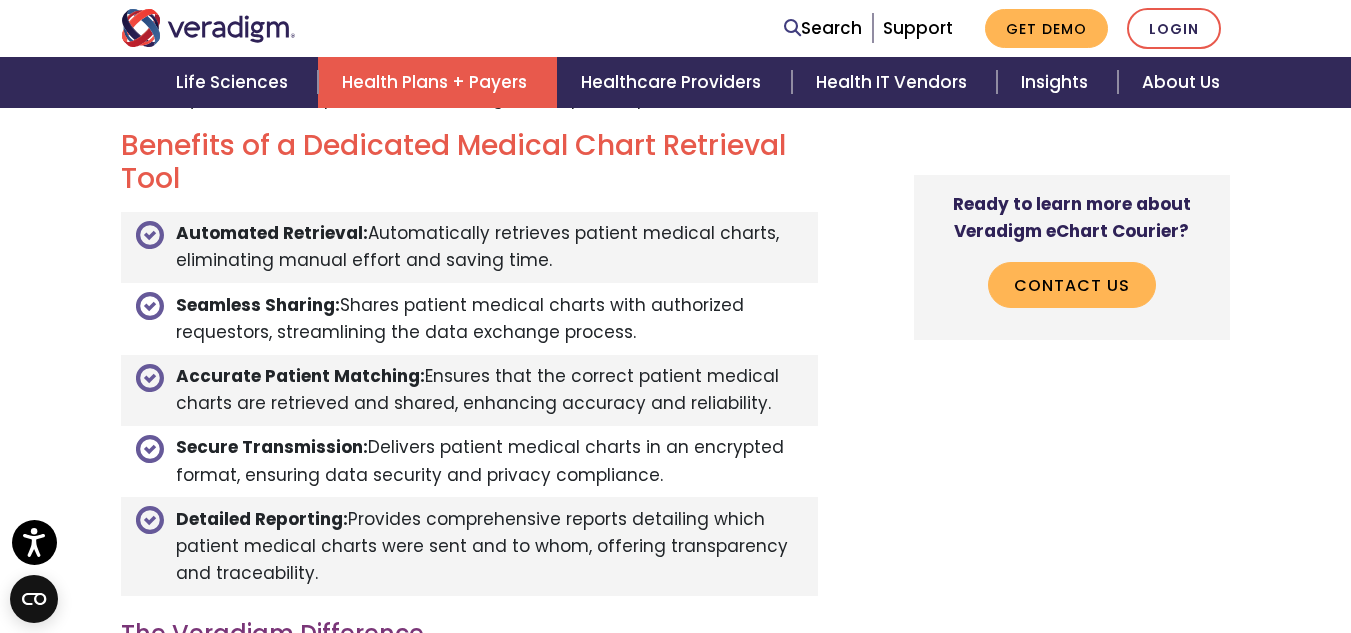scroll, scrollTop: 2028, scrollLeft: 0, axis: vertical 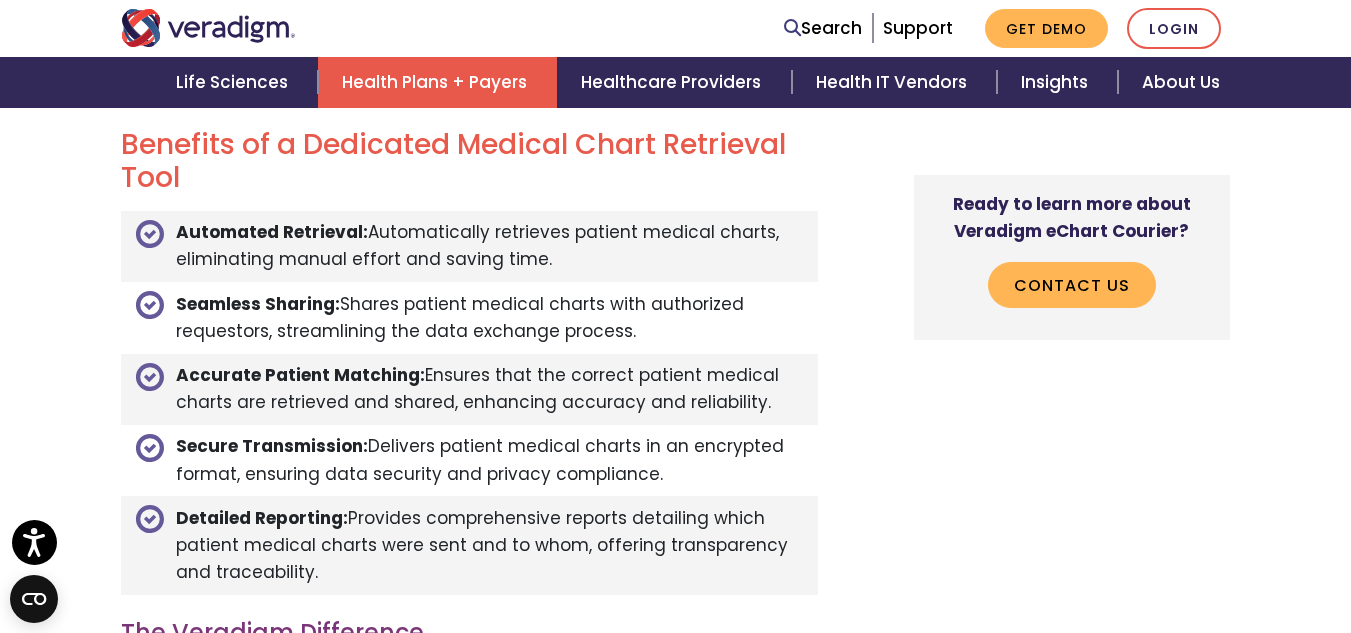 drag, startPoint x: 366, startPoint y: 205, endPoint x: 544, endPoint y: 245, distance: 182.43903 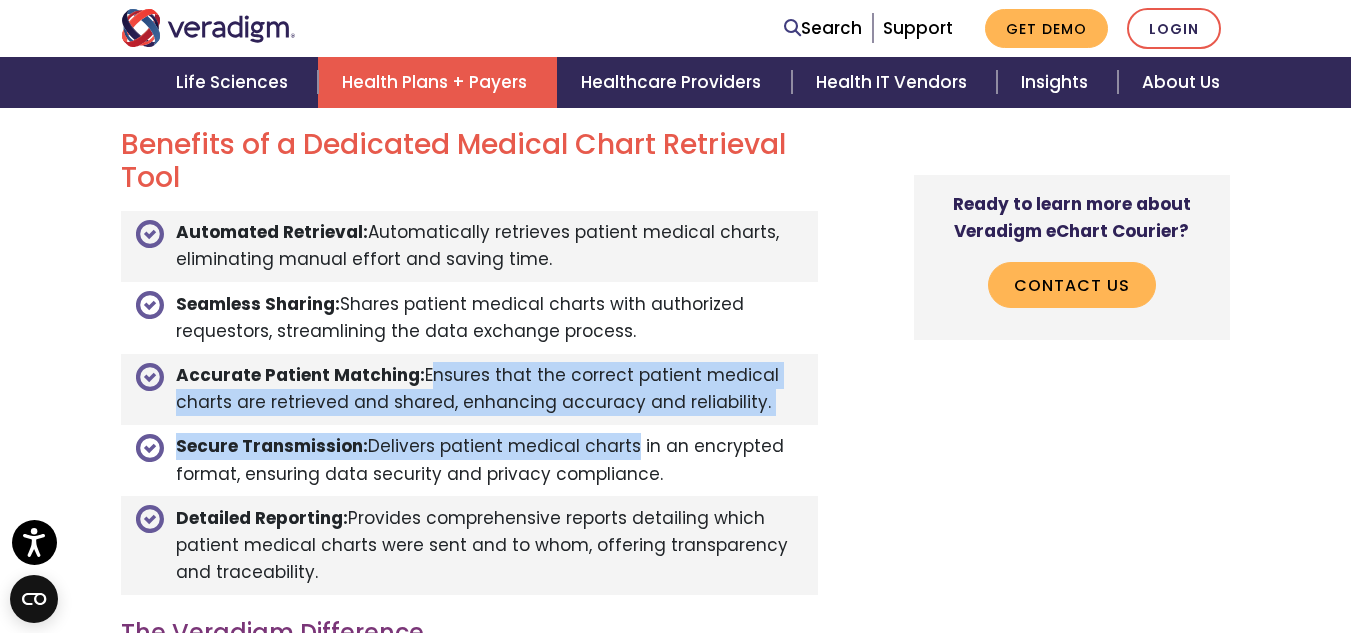 drag, startPoint x: 418, startPoint y: 352, endPoint x: 625, endPoint y: 408, distance: 214.44113 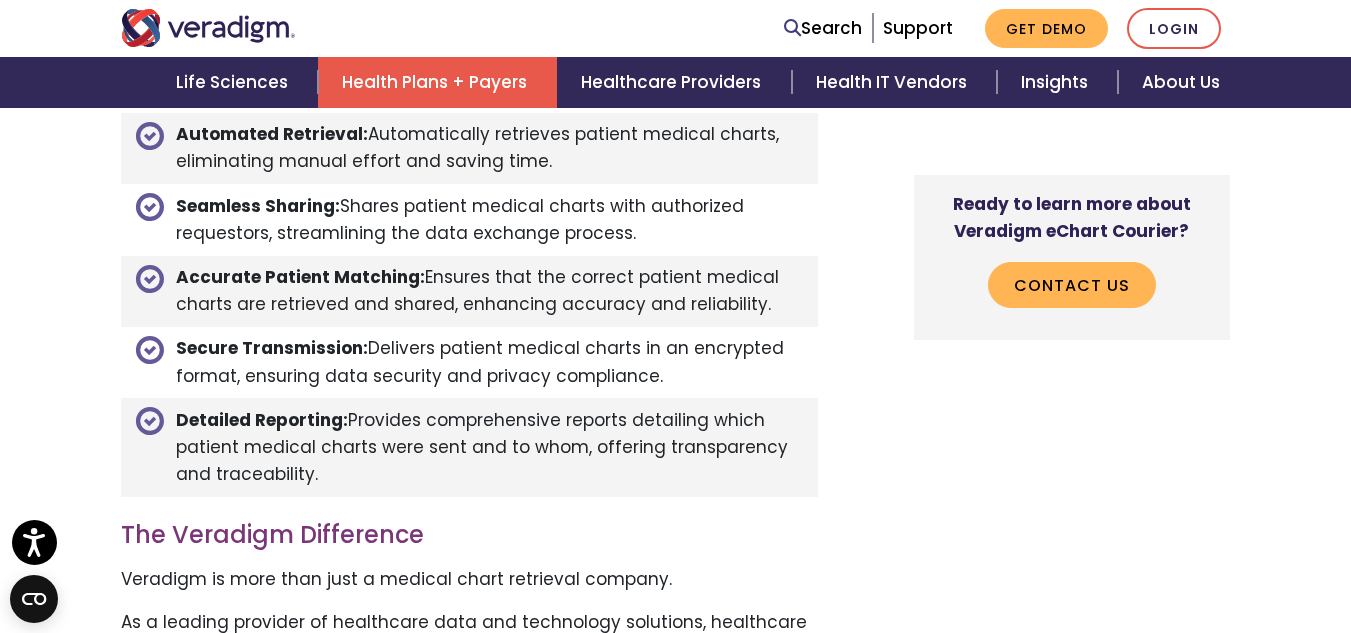 scroll, scrollTop: 2127, scrollLeft: 0, axis: vertical 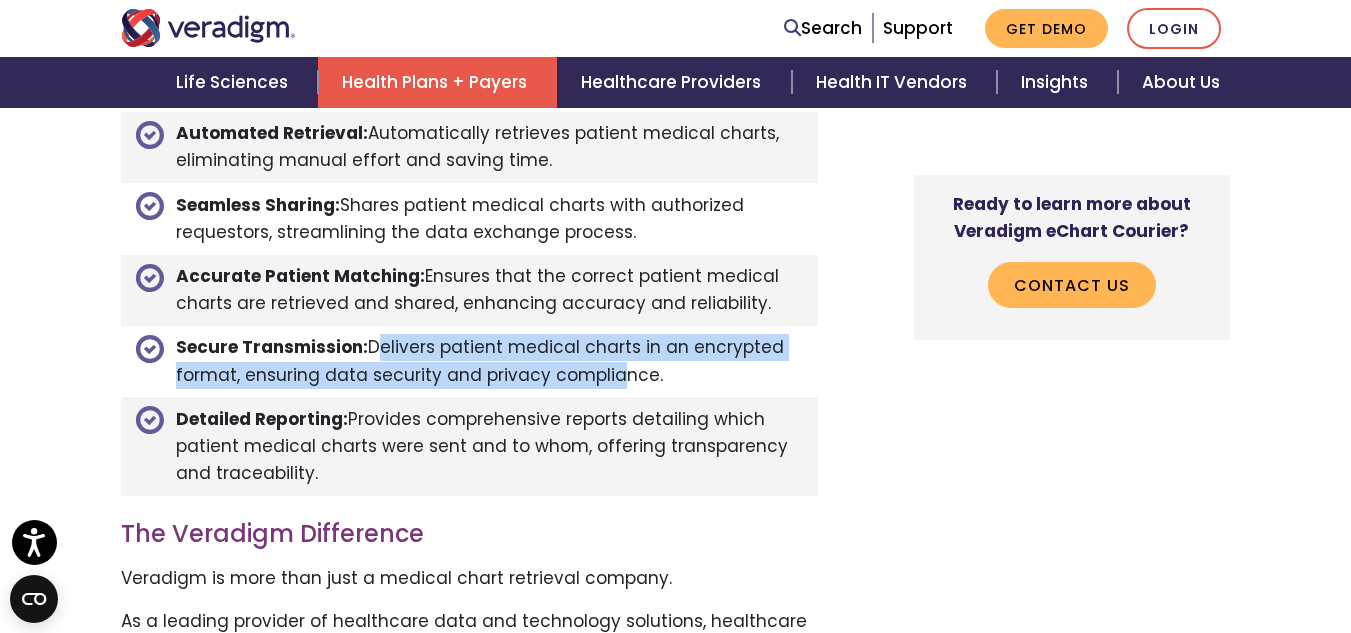 drag, startPoint x: 373, startPoint y: 319, endPoint x: 601, endPoint y: 344, distance: 229.36652 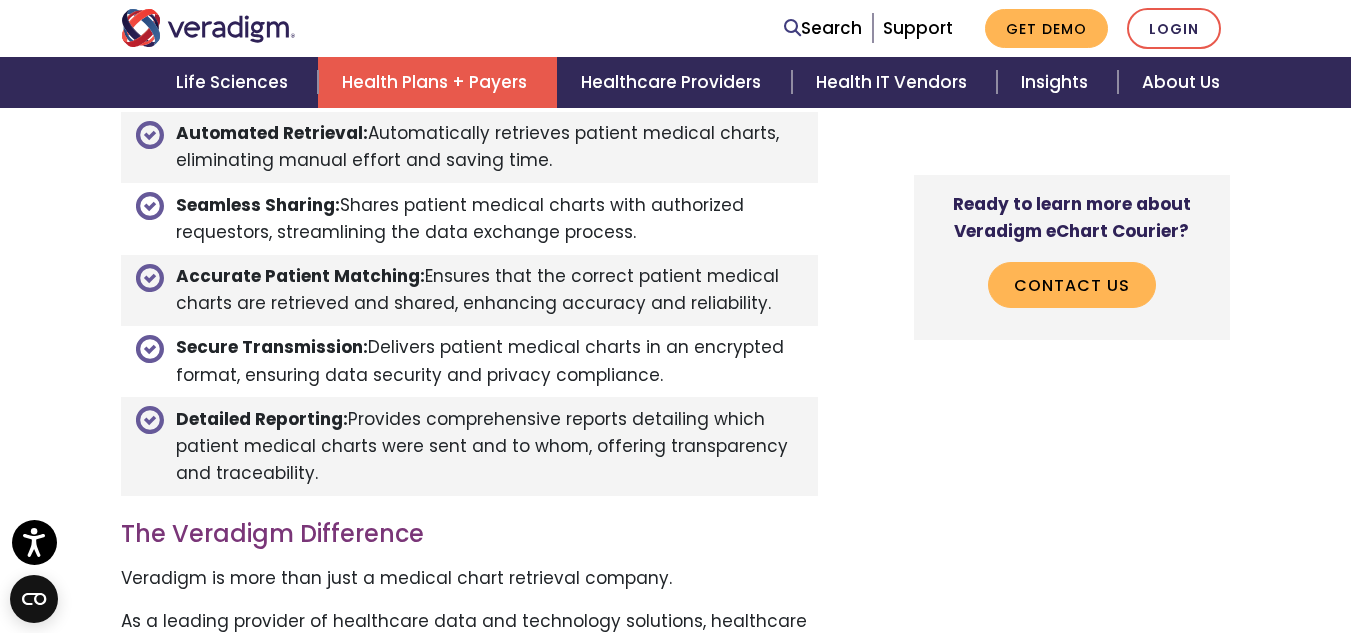 click on "Secure Transmission:  Delivers patient medical charts in an encrypted format, ensuring data security and privacy compliance." at bounding box center [469, 361] 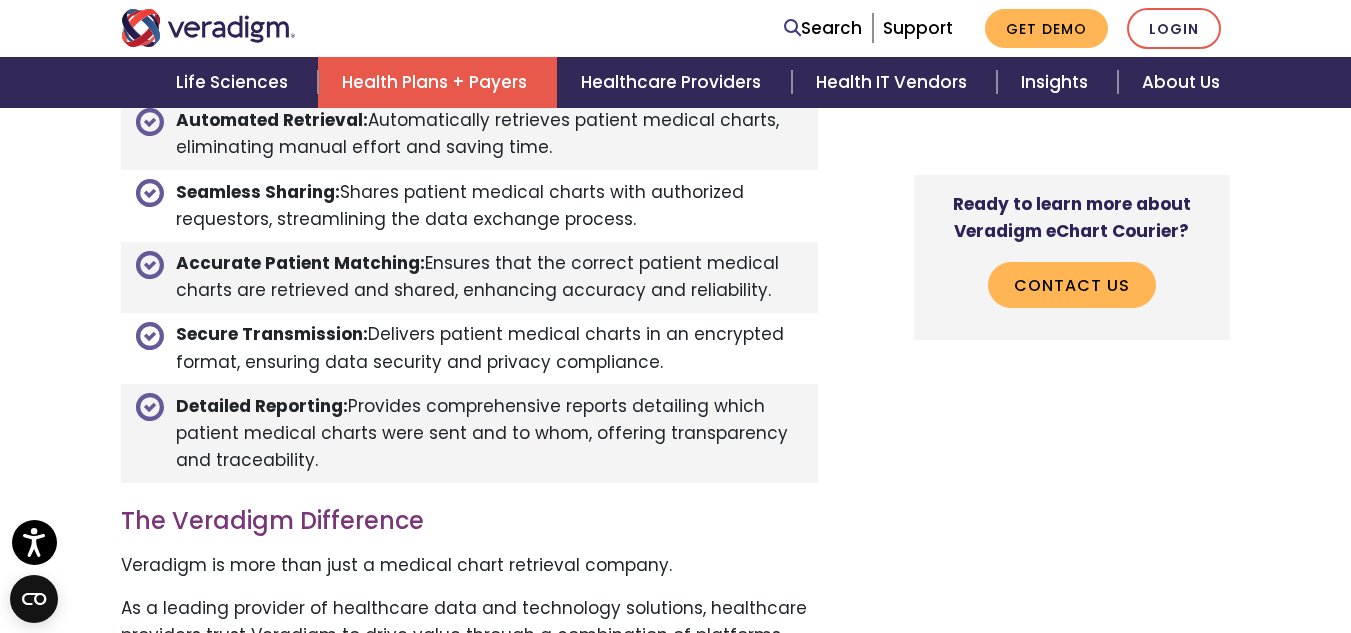 scroll, scrollTop: 2141, scrollLeft: 0, axis: vertical 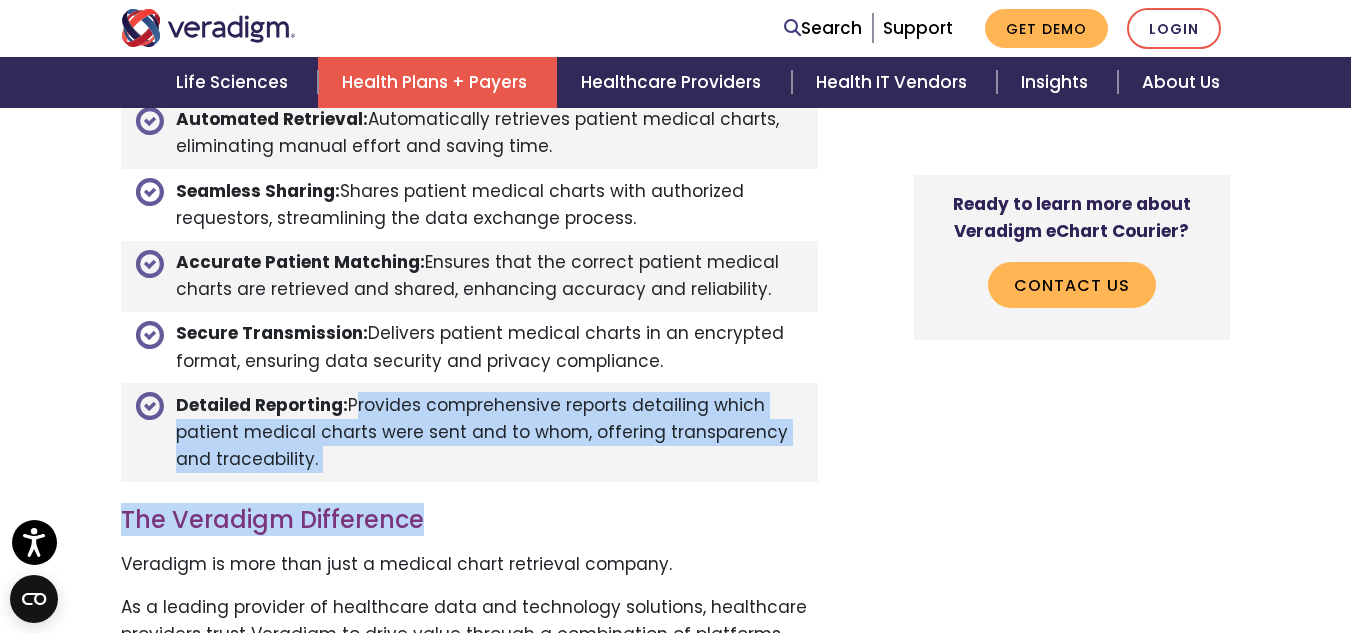 drag, startPoint x: 346, startPoint y: 373, endPoint x: 624, endPoint y: 463, distance: 292.2054 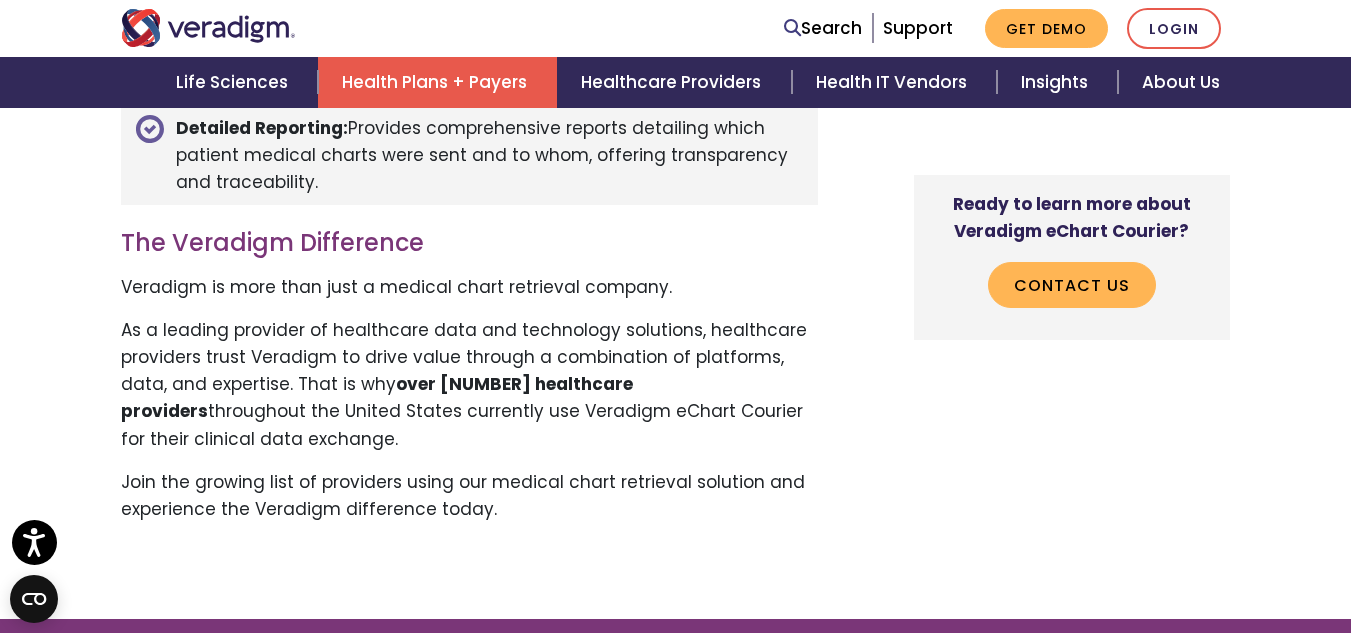 scroll, scrollTop: 2354, scrollLeft: 0, axis: vertical 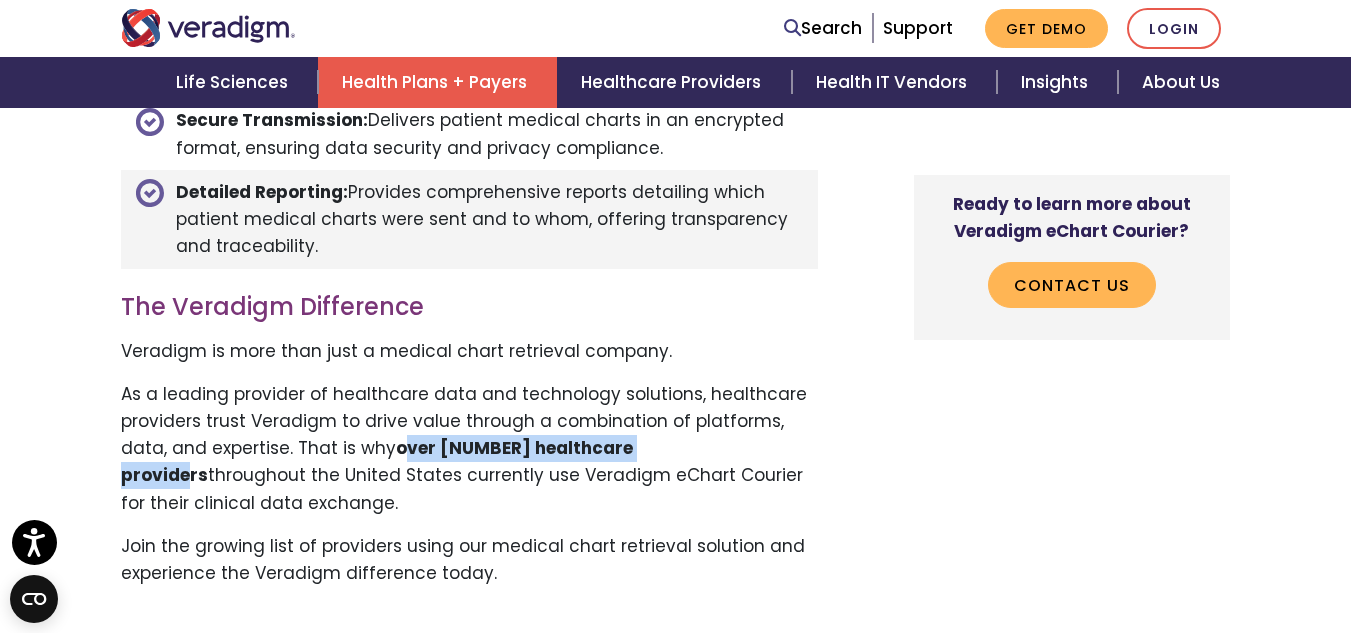 drag, startPoint x: 639, startPoint y: 430, endPoint x: 349, endPoint y: 431, distance: 290.0017 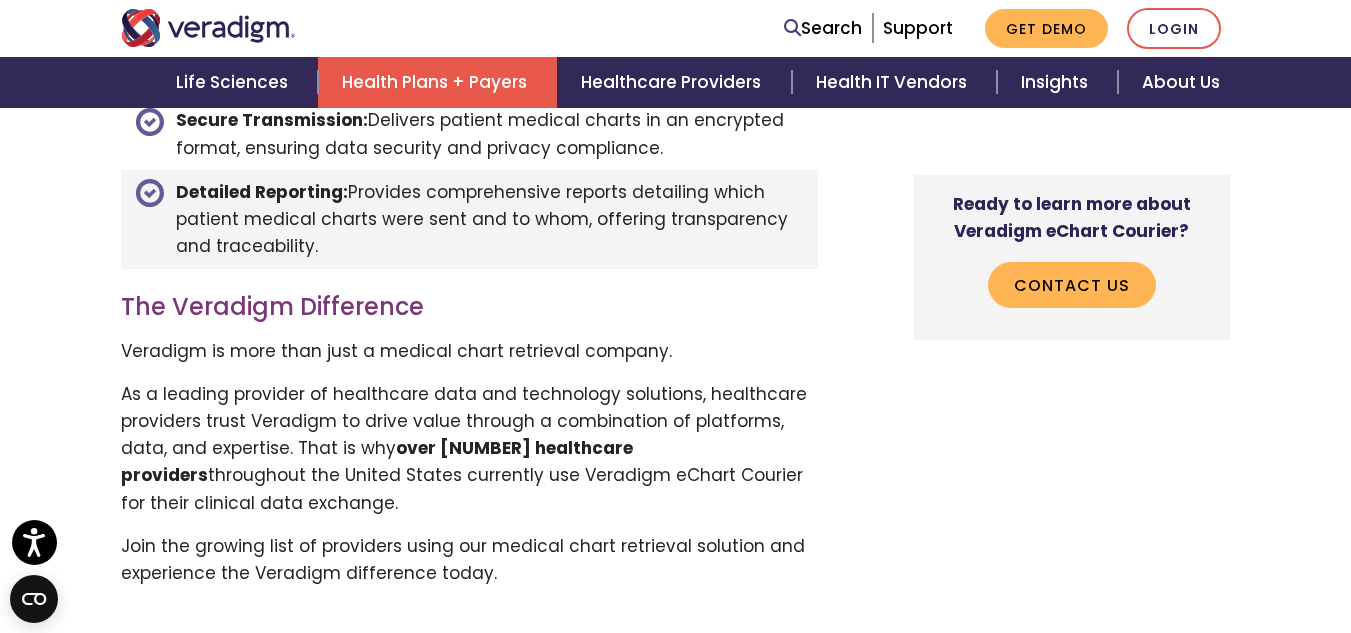click on "Veradigm is more than just a medical chart retrieval company." at bounding box center (469, 351) 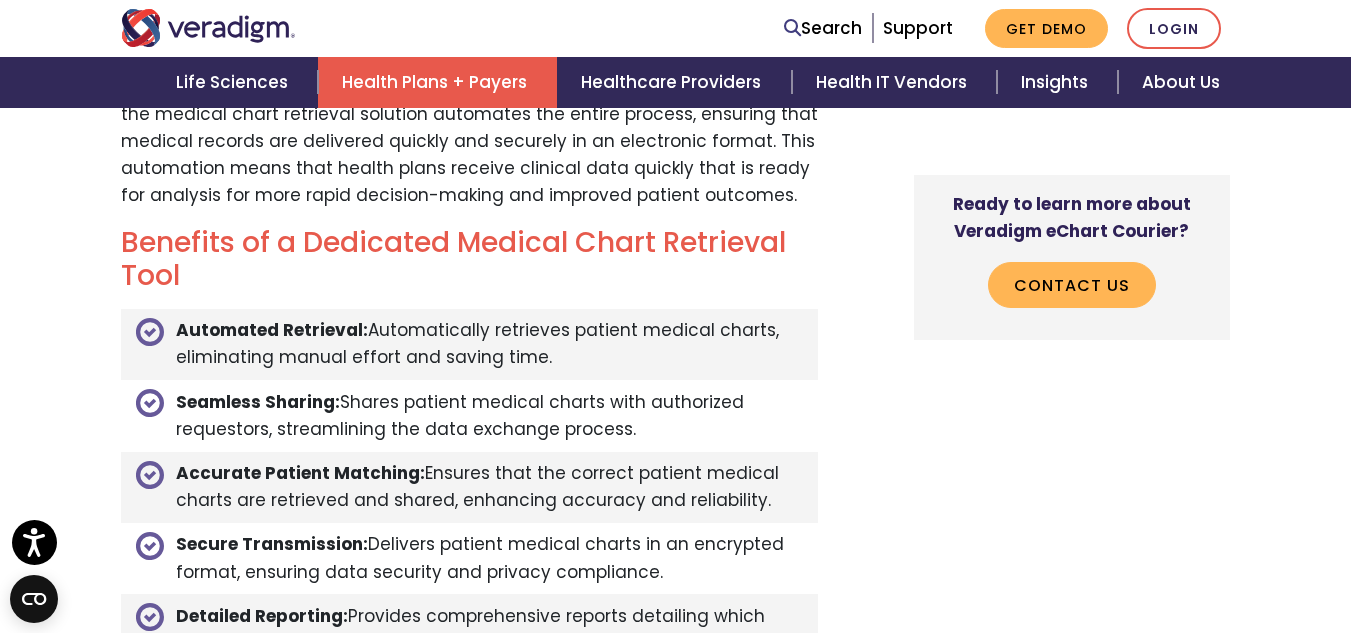 scroll, scrollTop: 2127, scrollLeft: 0, axis: vertical 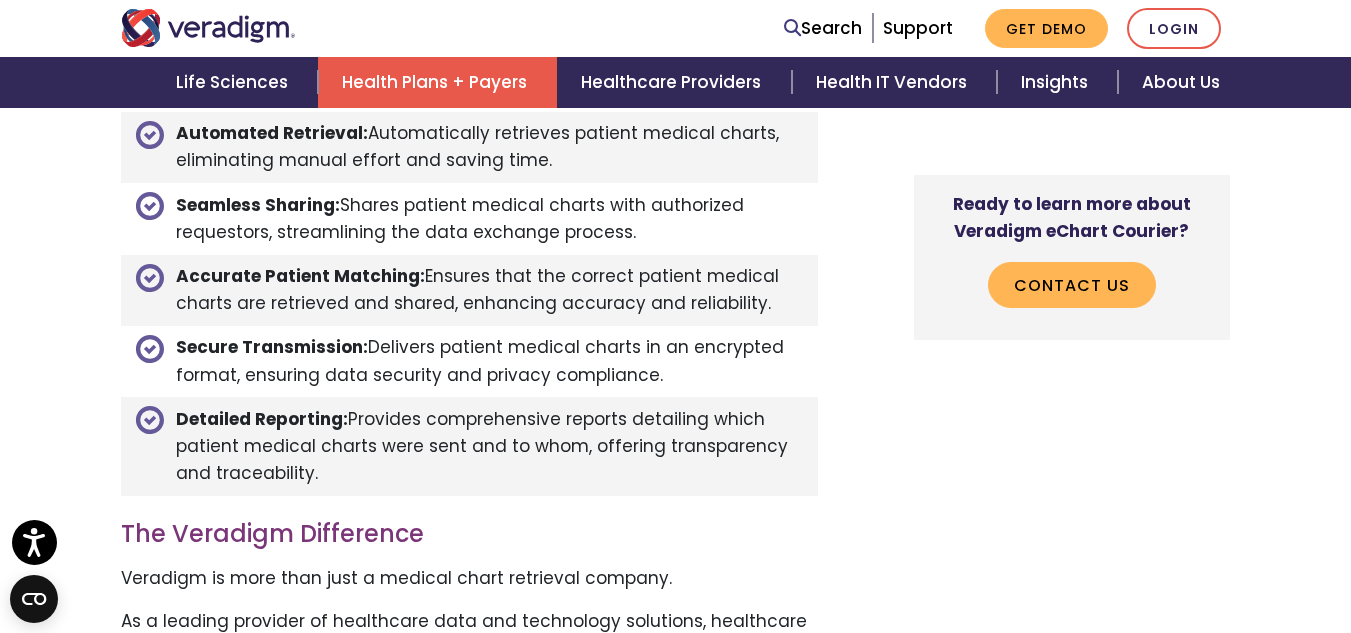 drag, startPoint x: 349, startPoint y: 395, endPoint x: 553, endPoint y: 446, distance: 210.27838 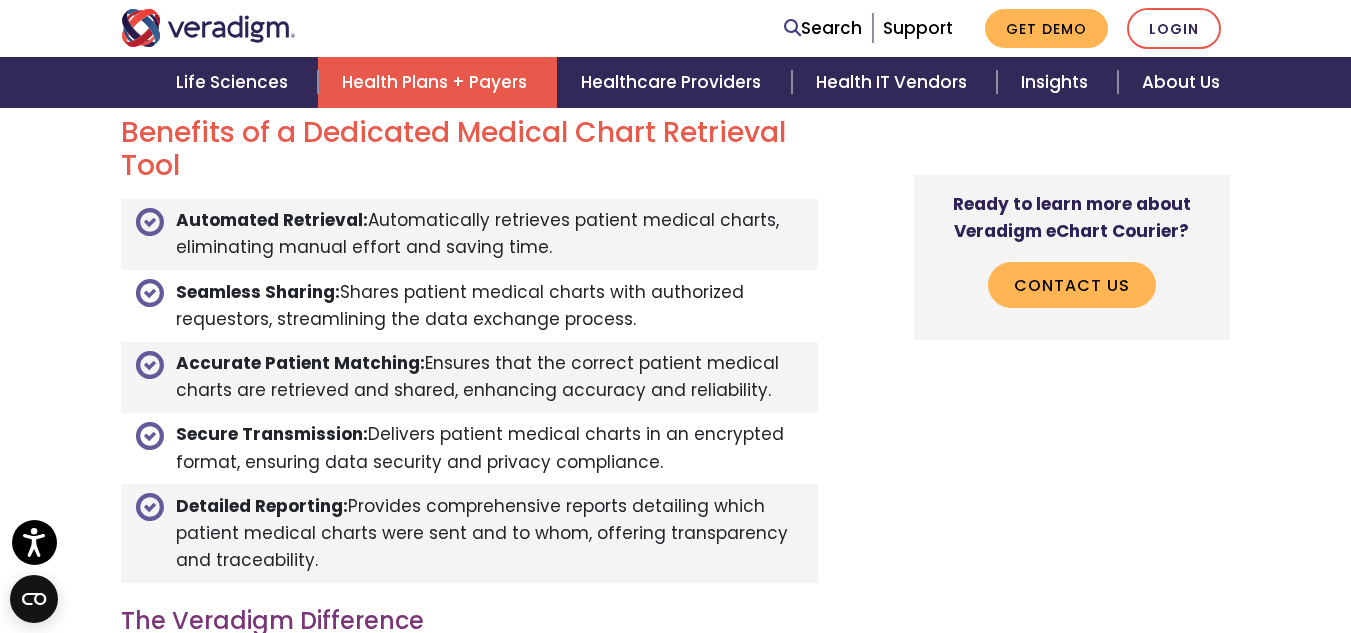 scroll, scrollTop: 2039, scrollLeft: 0, axis: vertical 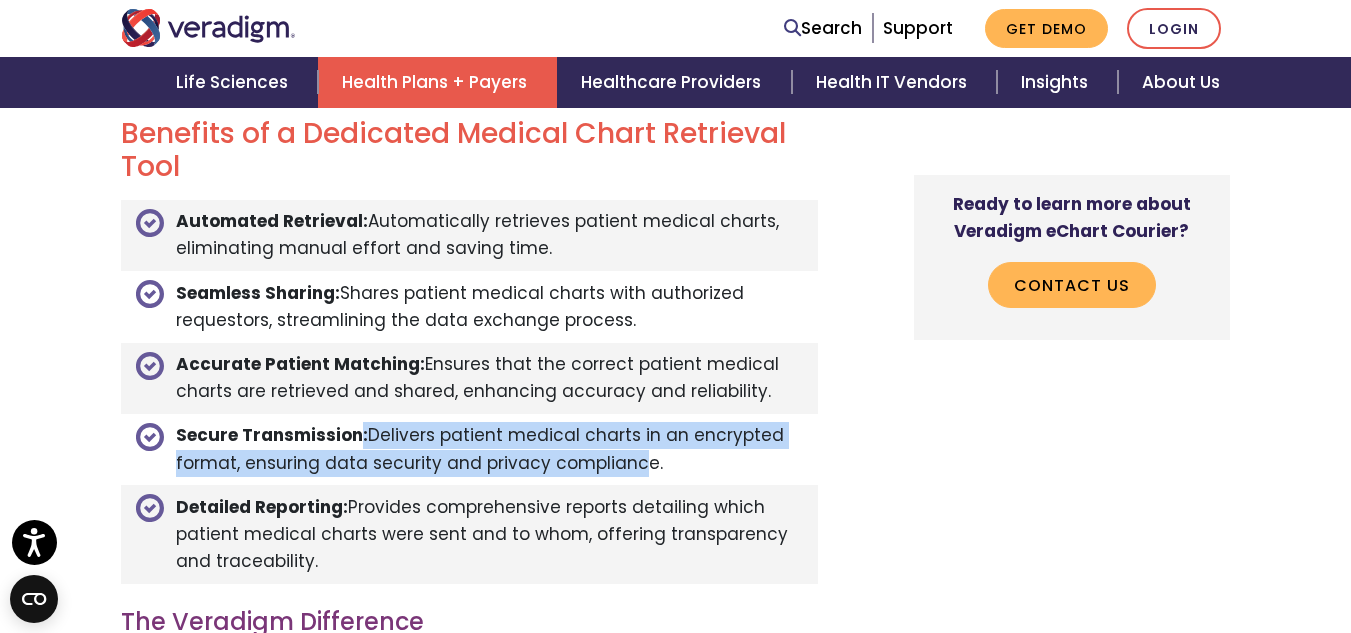 drag, startPoint x: 355, startPoint y: 410, endPoint x: 626, endPoint y: 451, distance: 274.08392 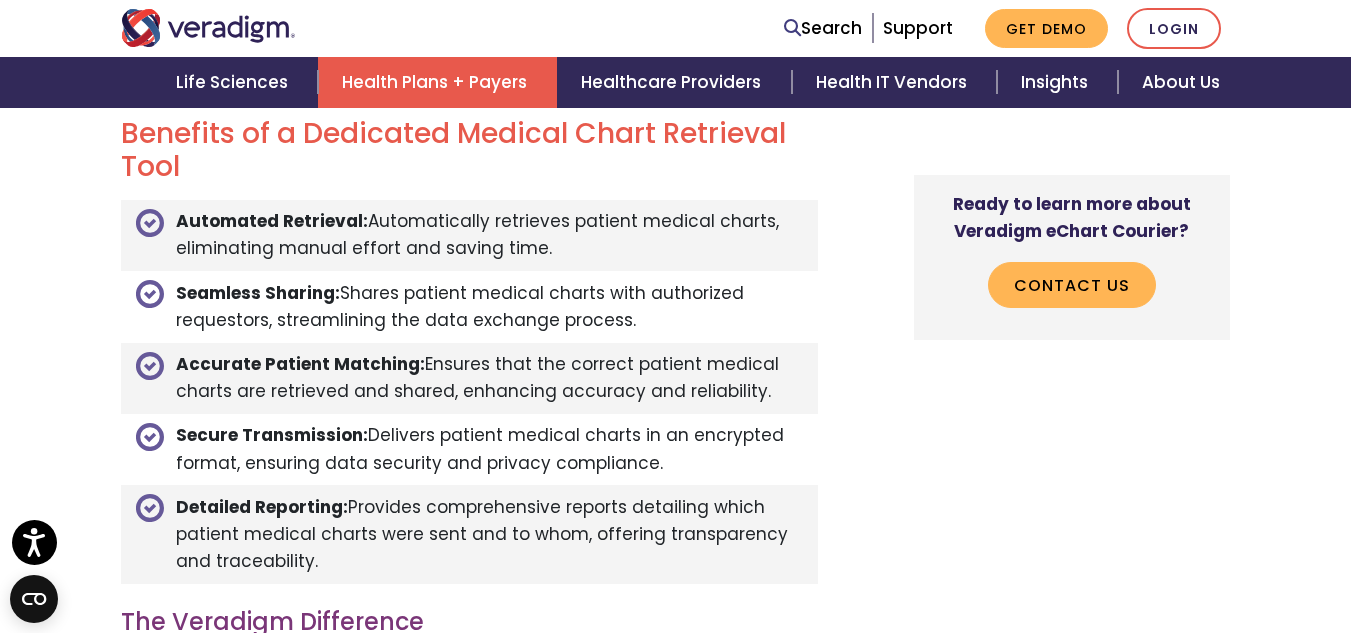 drag, startPoint x: 351, startPoint y: 483, endPoint x: 712, endPoint y: 529, distance: 363.91895 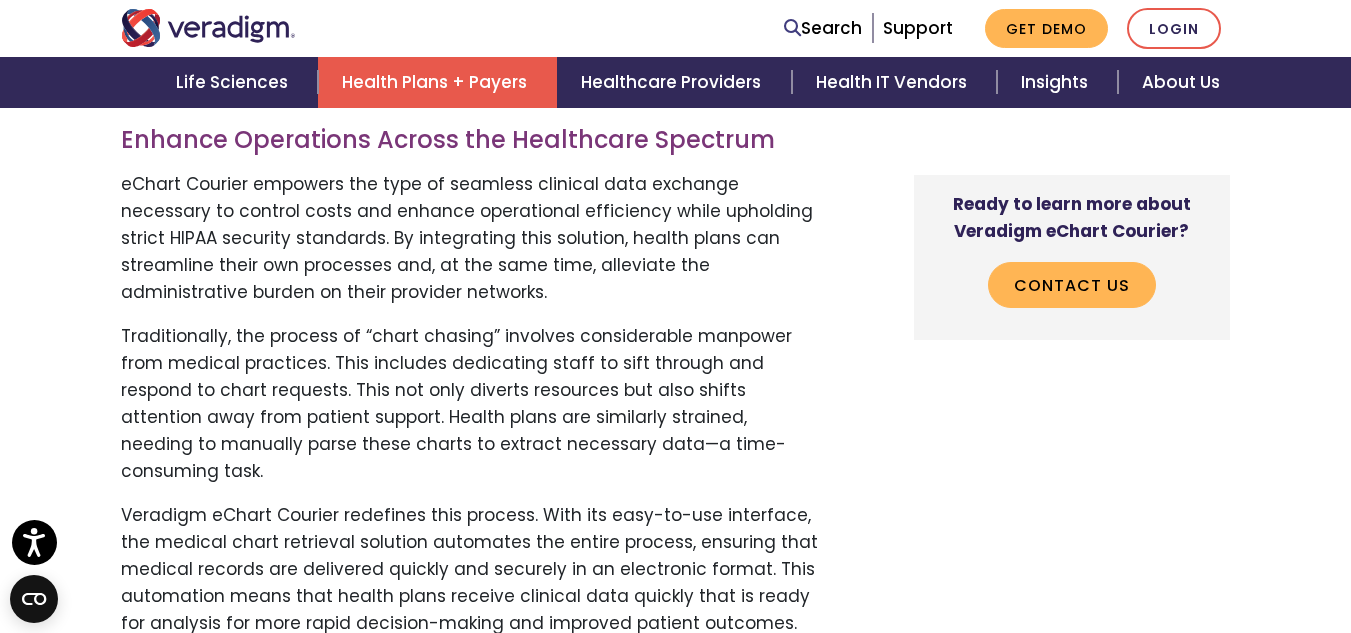 scroll, scrollTop: 1503, scrollLeft: 0, axis: vertical 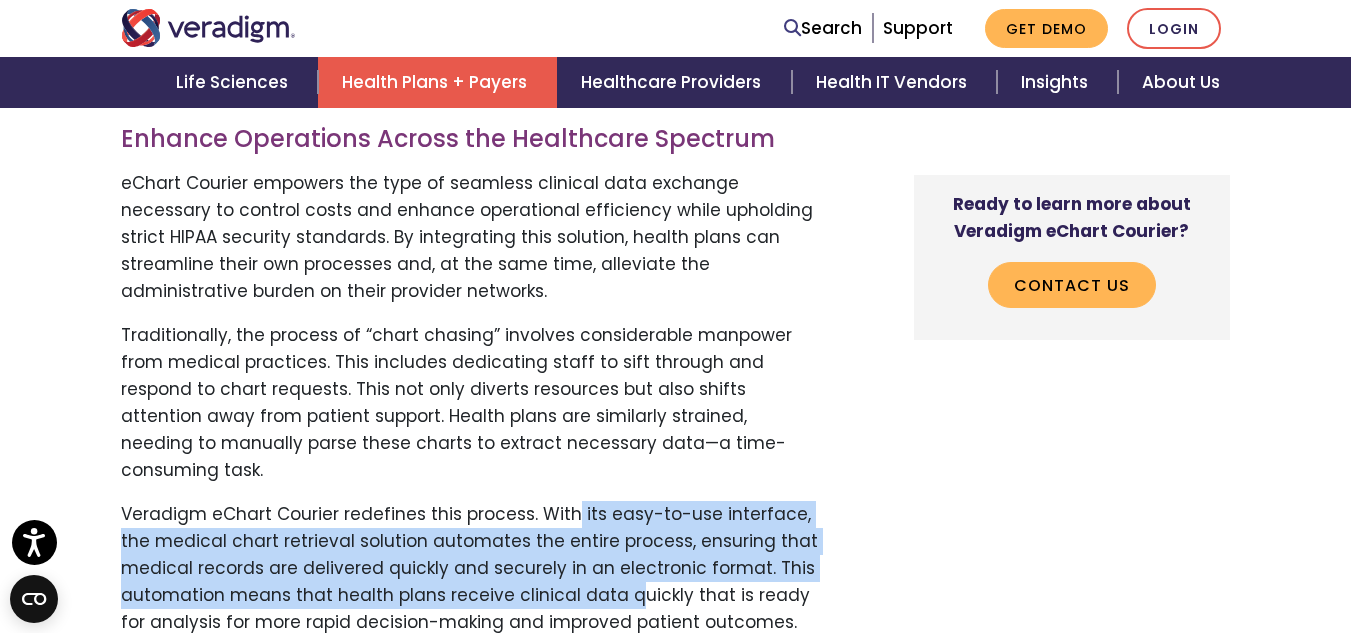 drag, startPoint x: 572, startPoint y: 487, endPoint x: 628, endPoint y: 578, distance: 106.850365 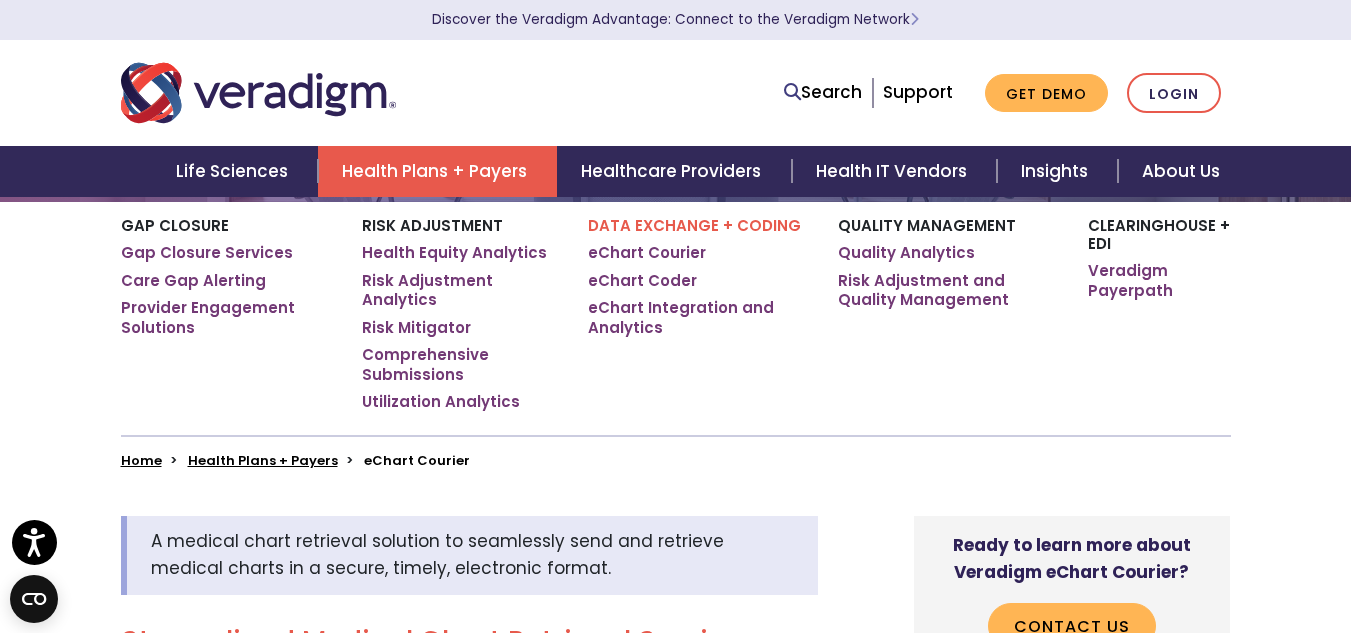 scroll, scrollTop: 0, scrollLeft: 0, axis: both 